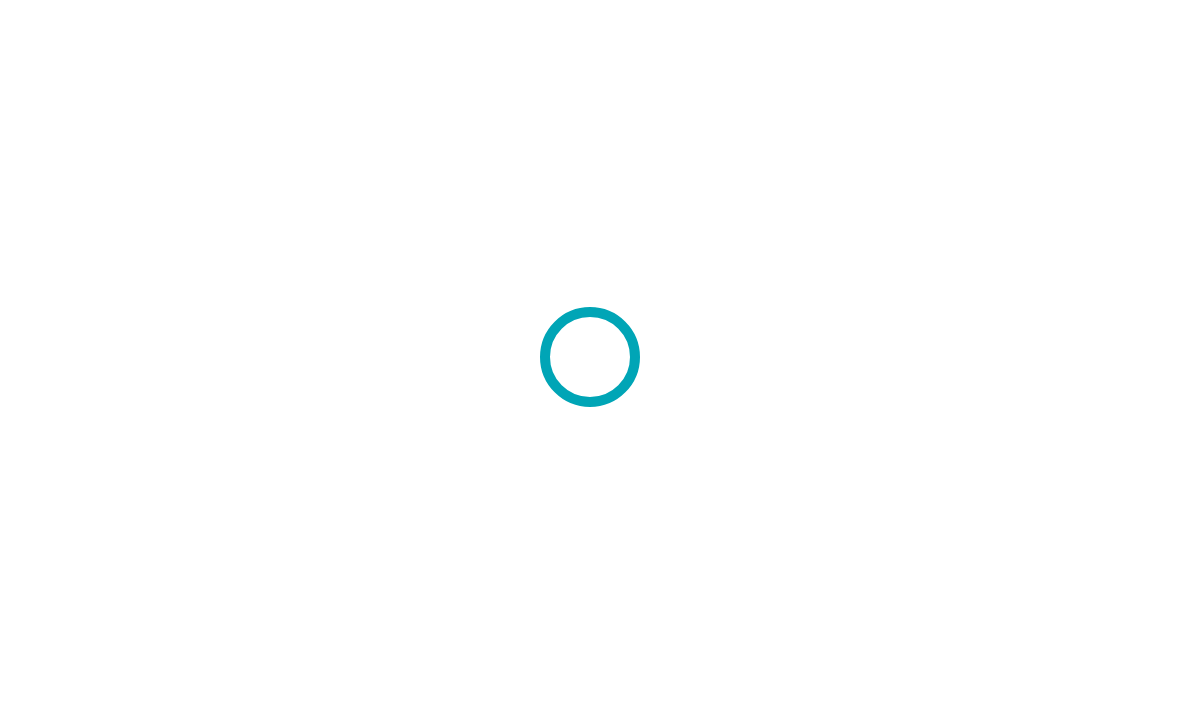 scroll, scrollTop: 0, scrollLeft: 0, axis: both 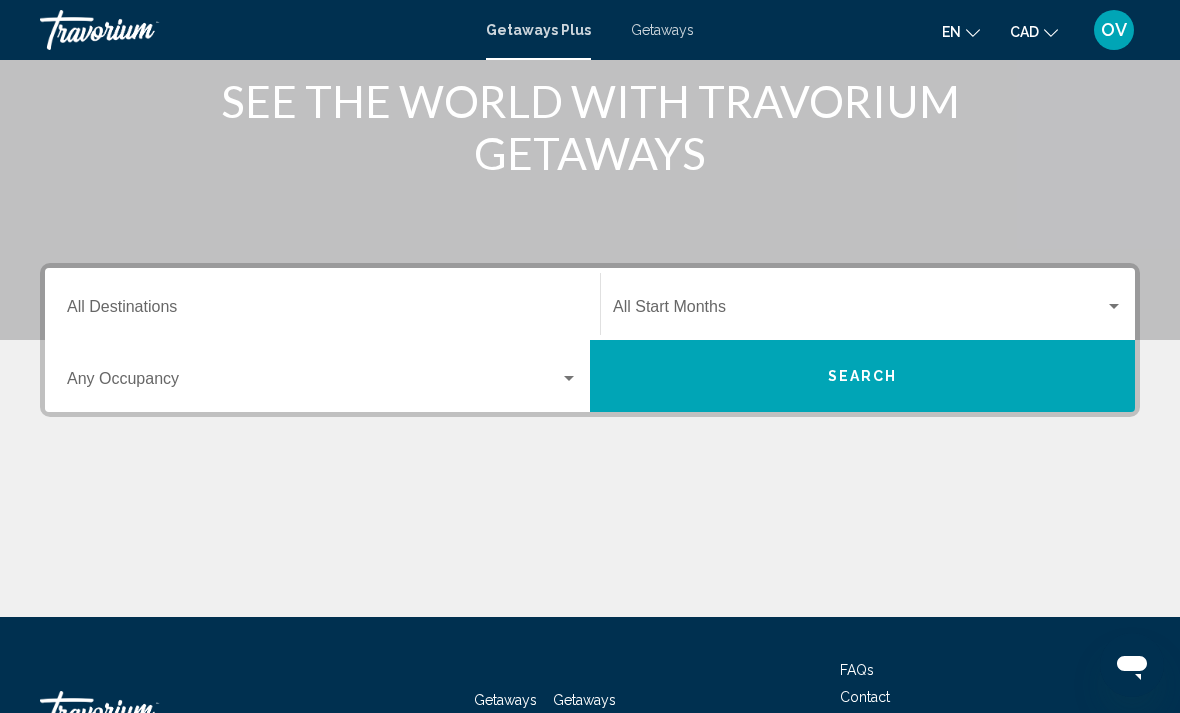 click on "Destination All Destinations" at bounding box center (322, 311) 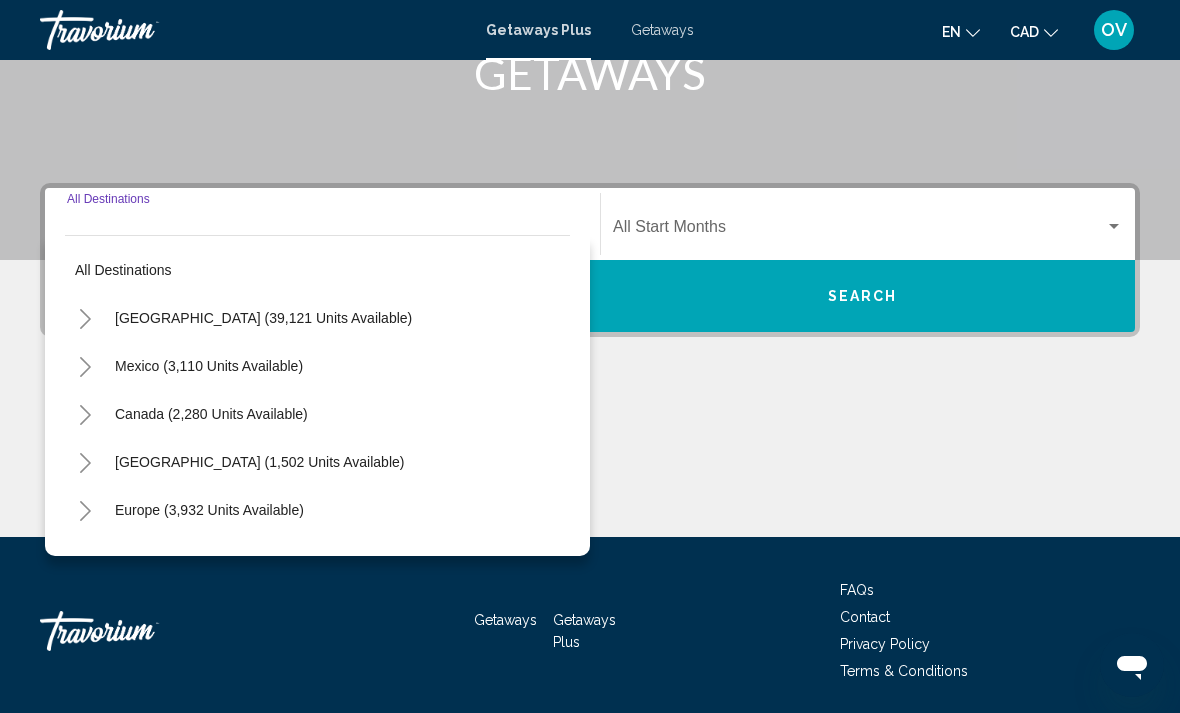 scroll, scrollTop: 345, scrollLeft: 0, axis: vertical 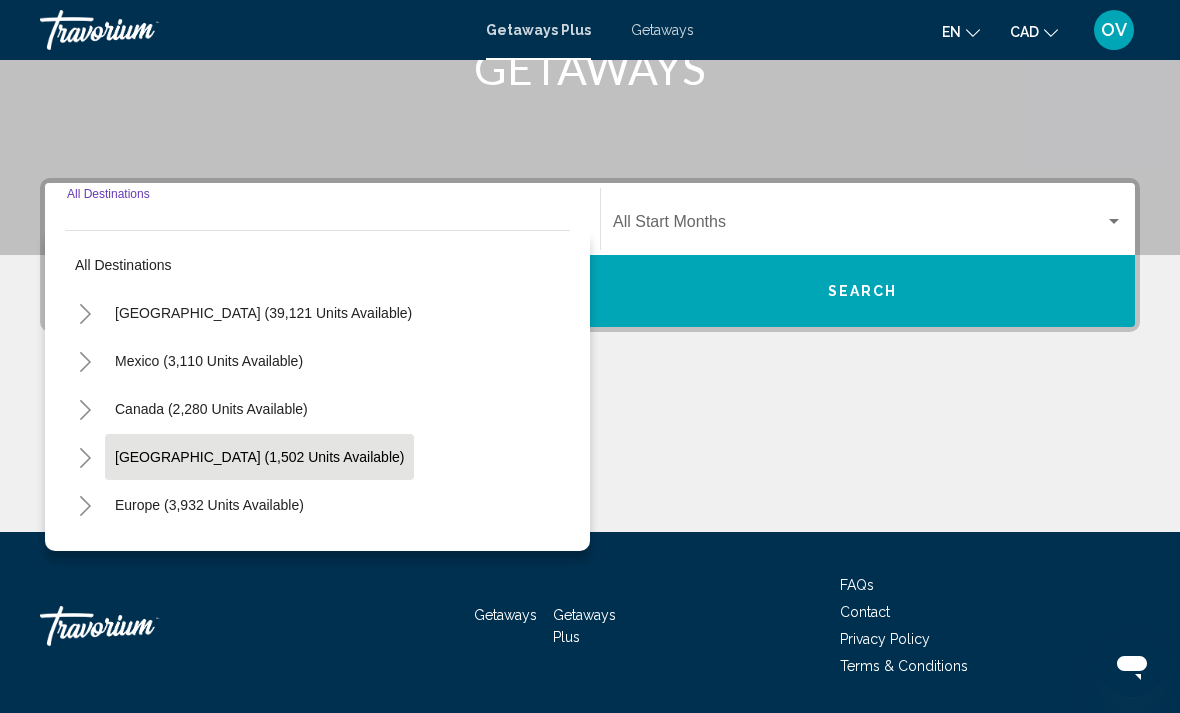 click on "[GEOGRAPHIC_DATA] (1,502 units available)" at bounding box center (209, 505) 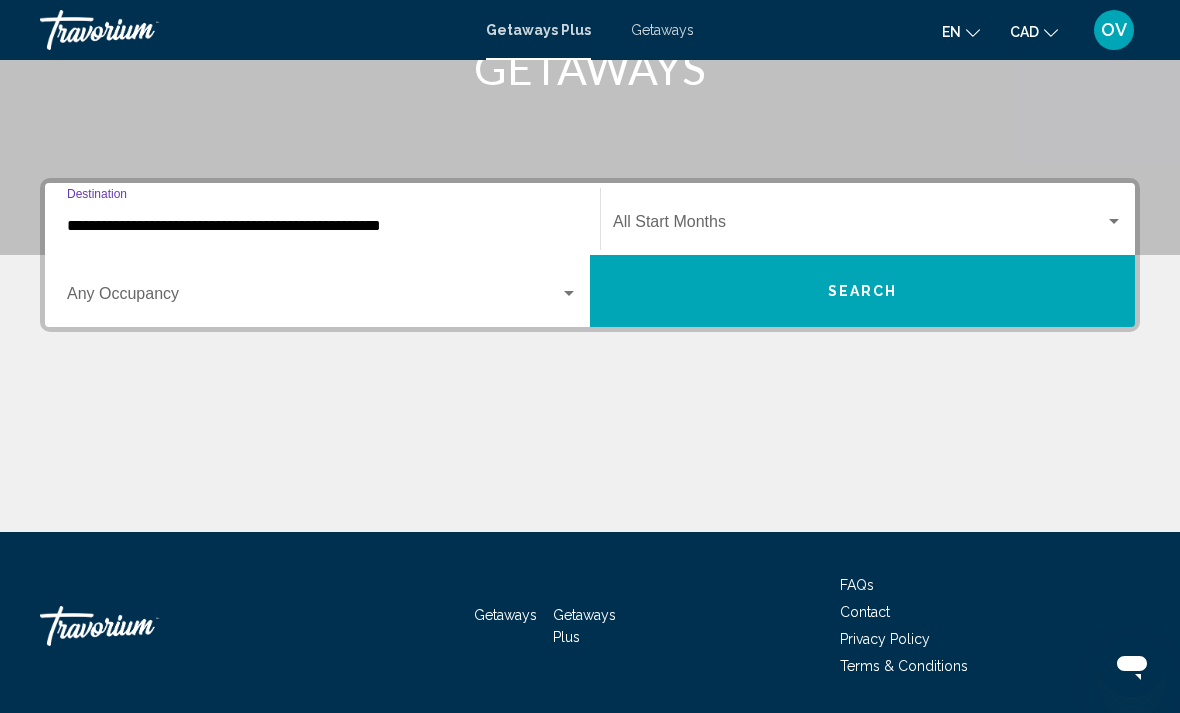 click at bounding box center [313, 298] 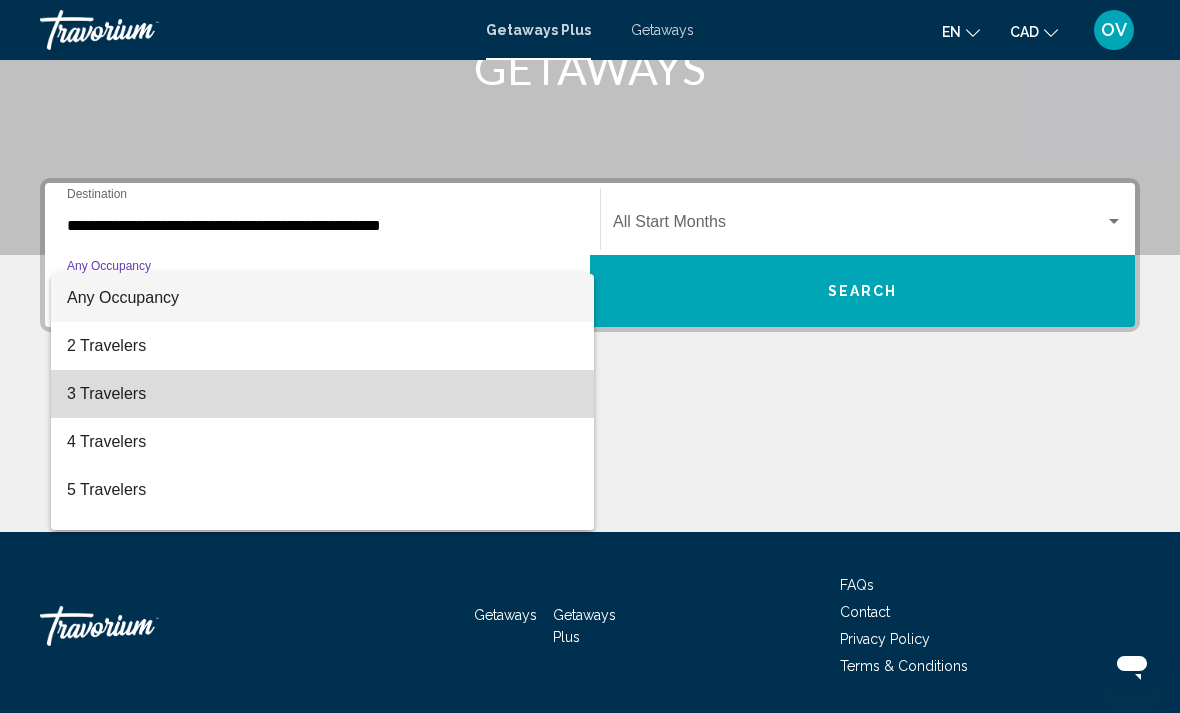 click on "3 Travelers" at bounding box center (322, 394) 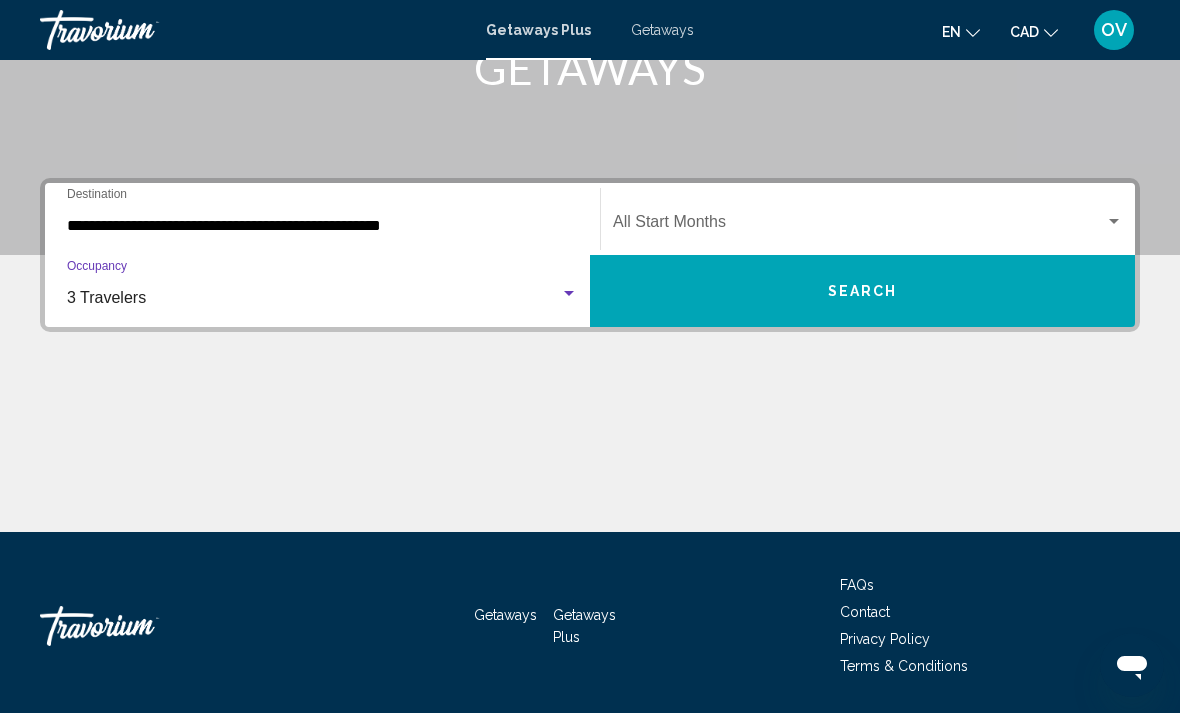 click on "Search" at bounding box center (862, 291) 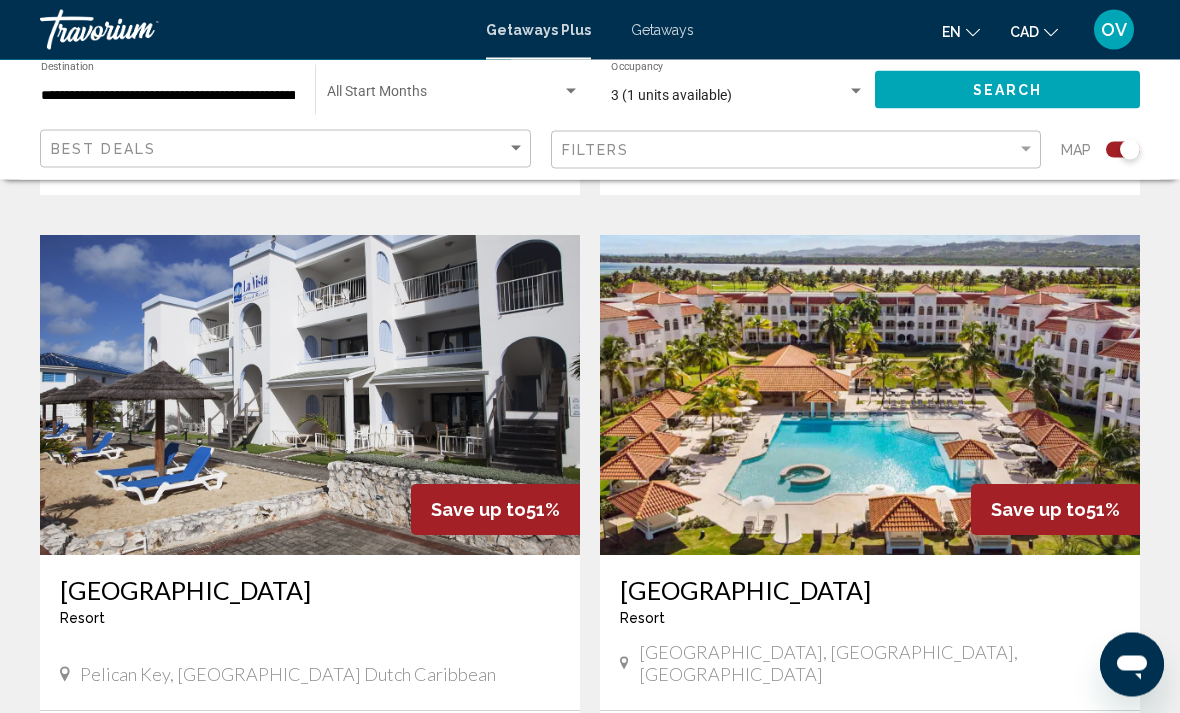 scroll, scrollTop: 3916, scrollLeft: 0, axis: vertical 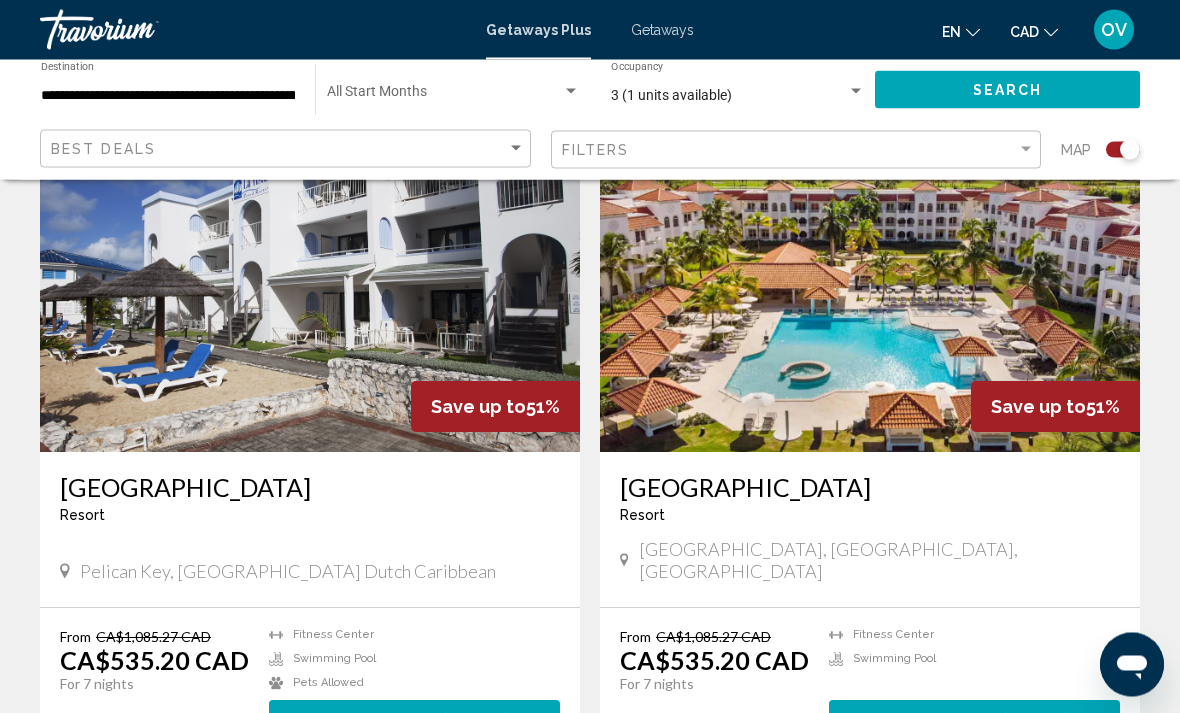click at bounding box center (870, 293) 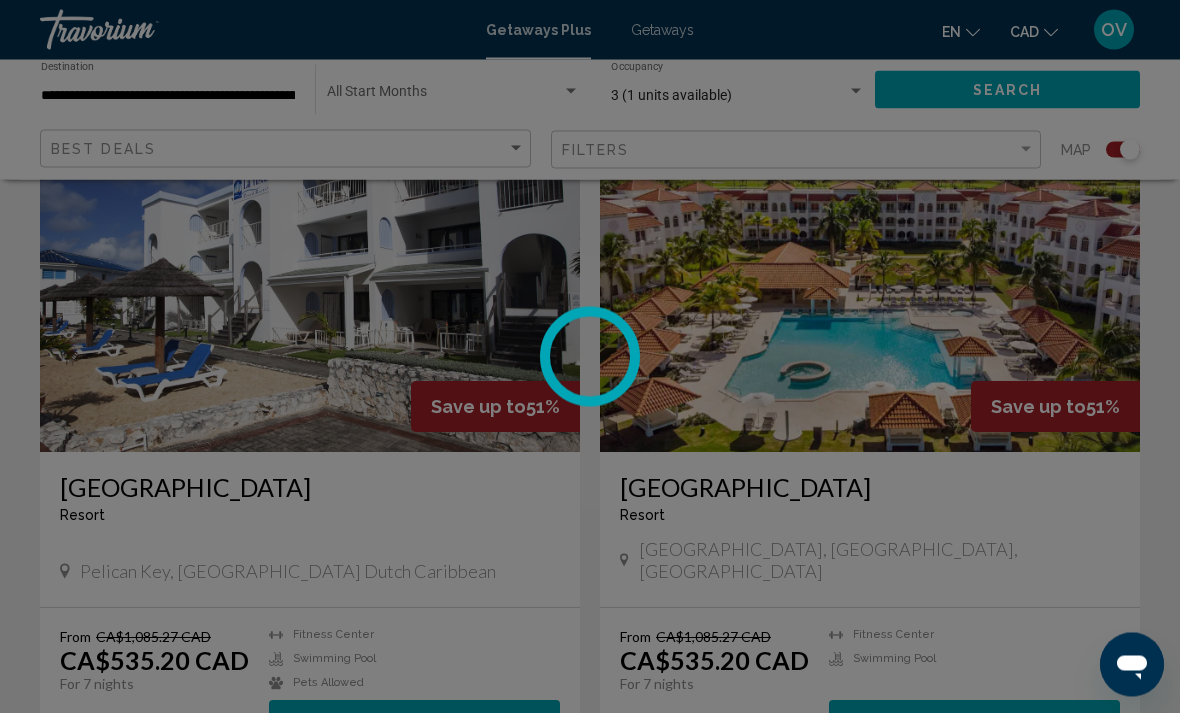 scroll, scrollTop: 4019, scrollLeft: 0, axis: vertical 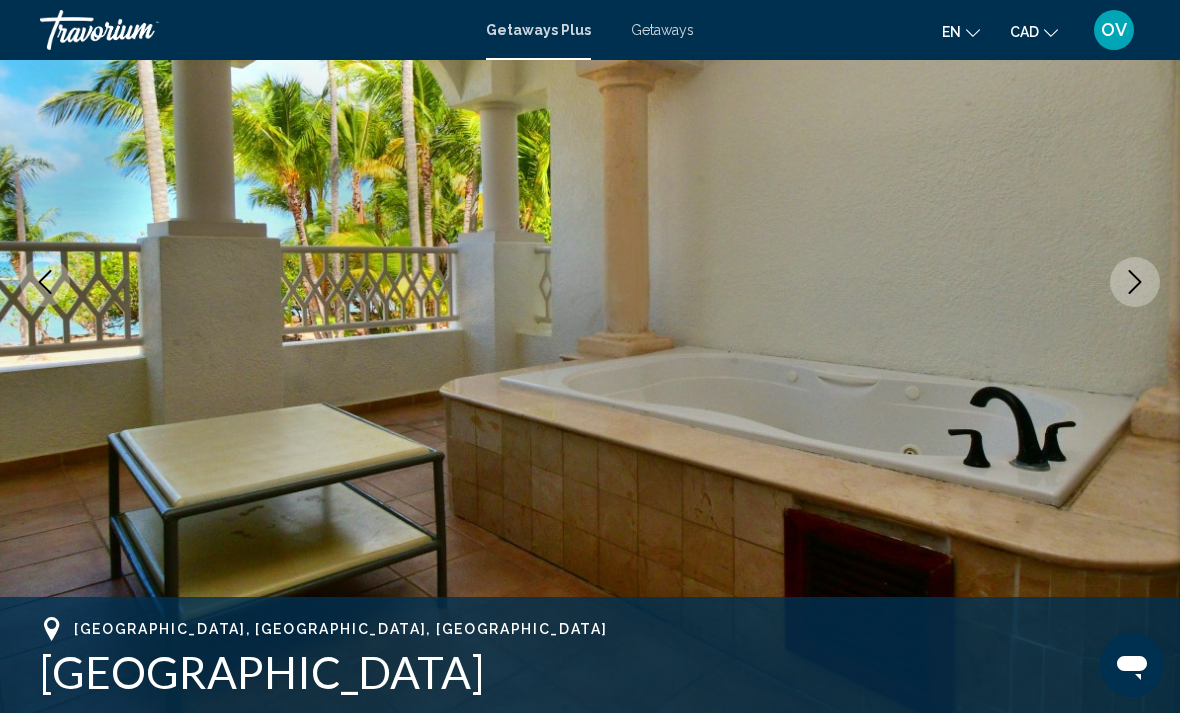 click 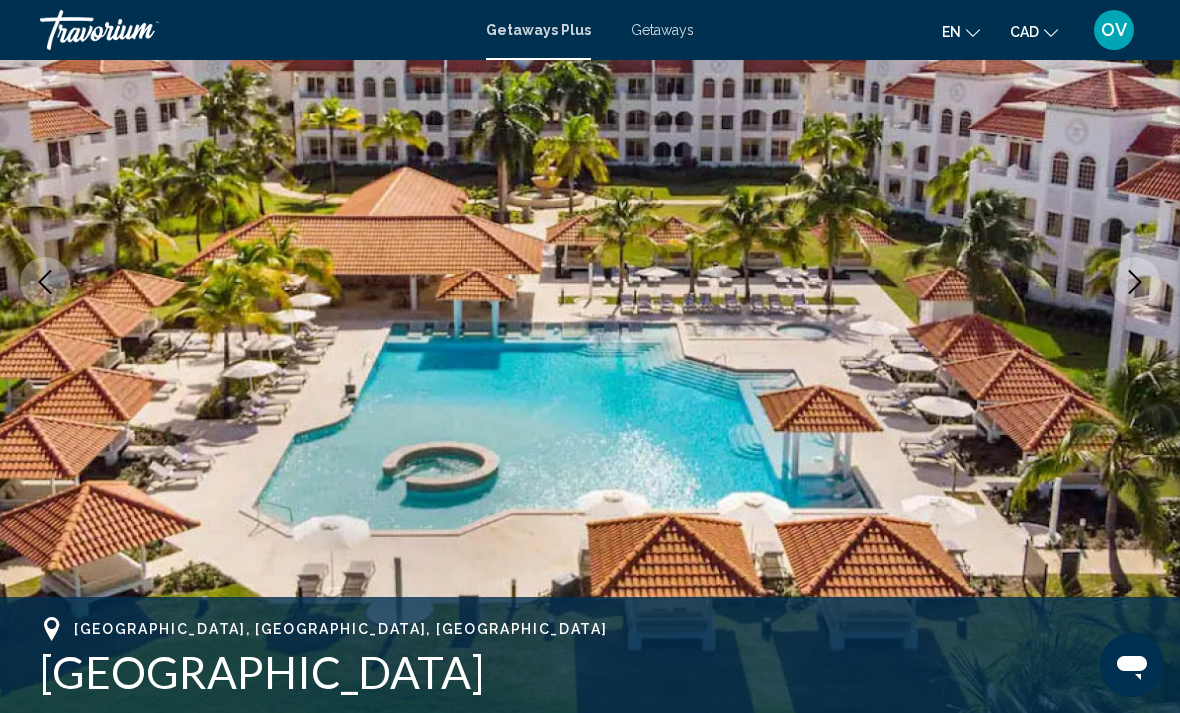 click 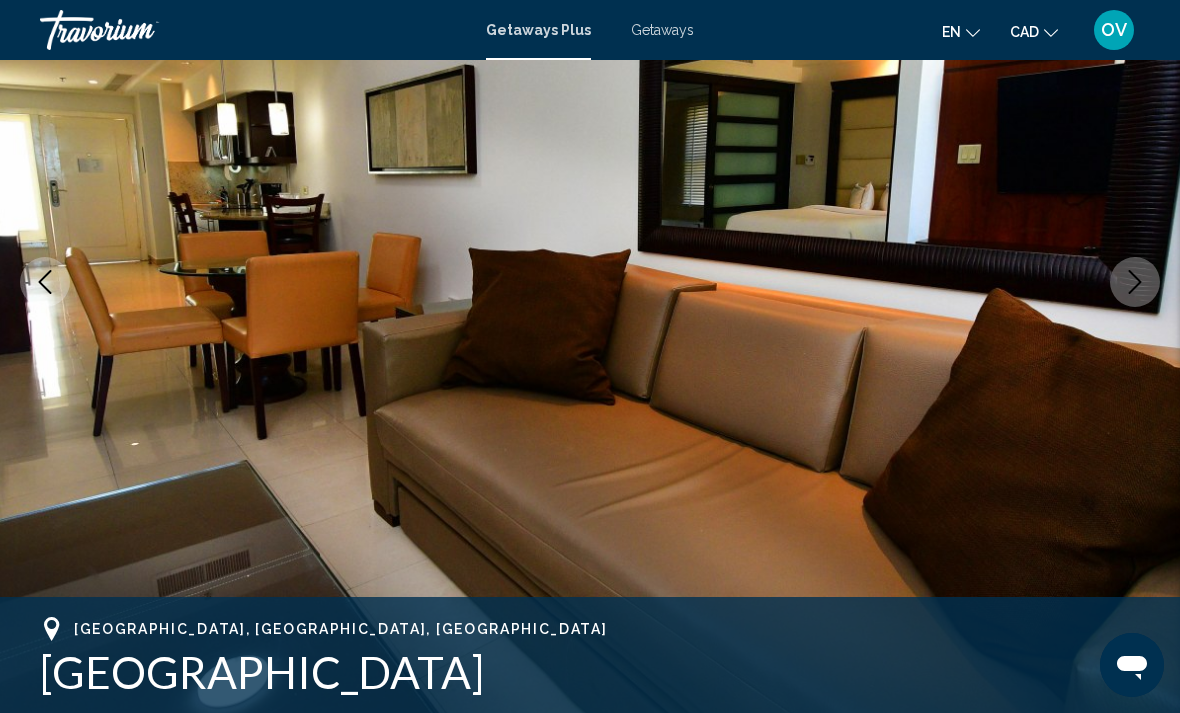 click 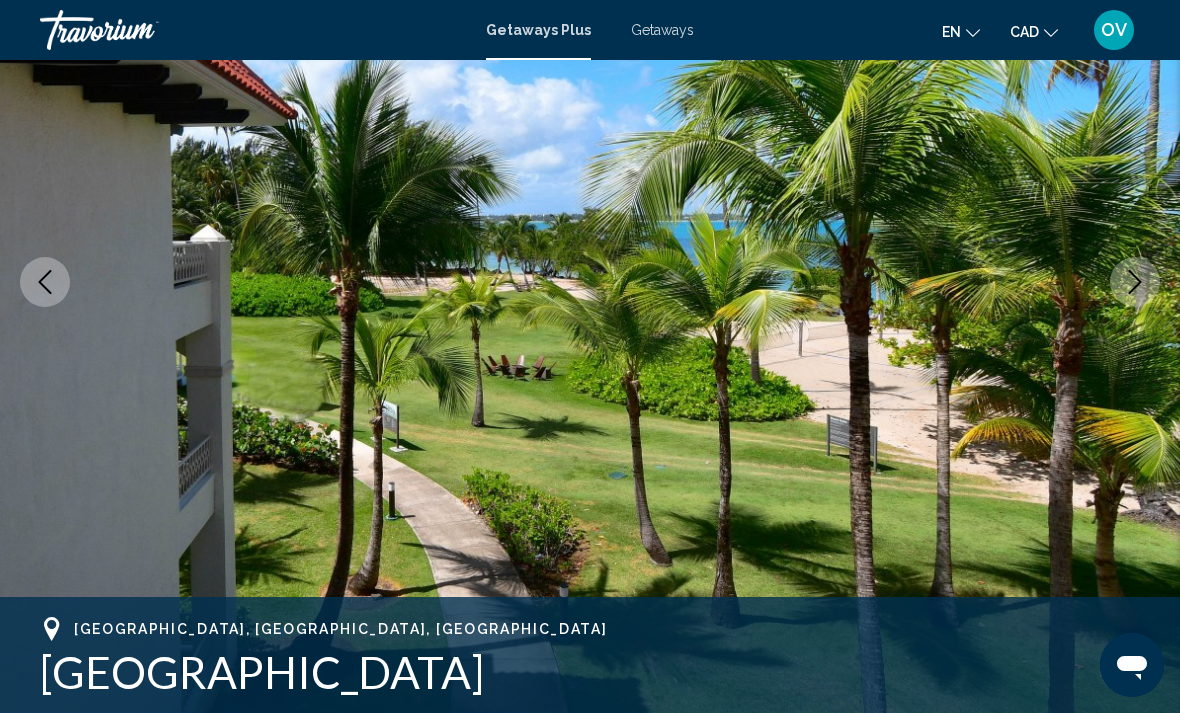 click at bounding box center [1135, 282] 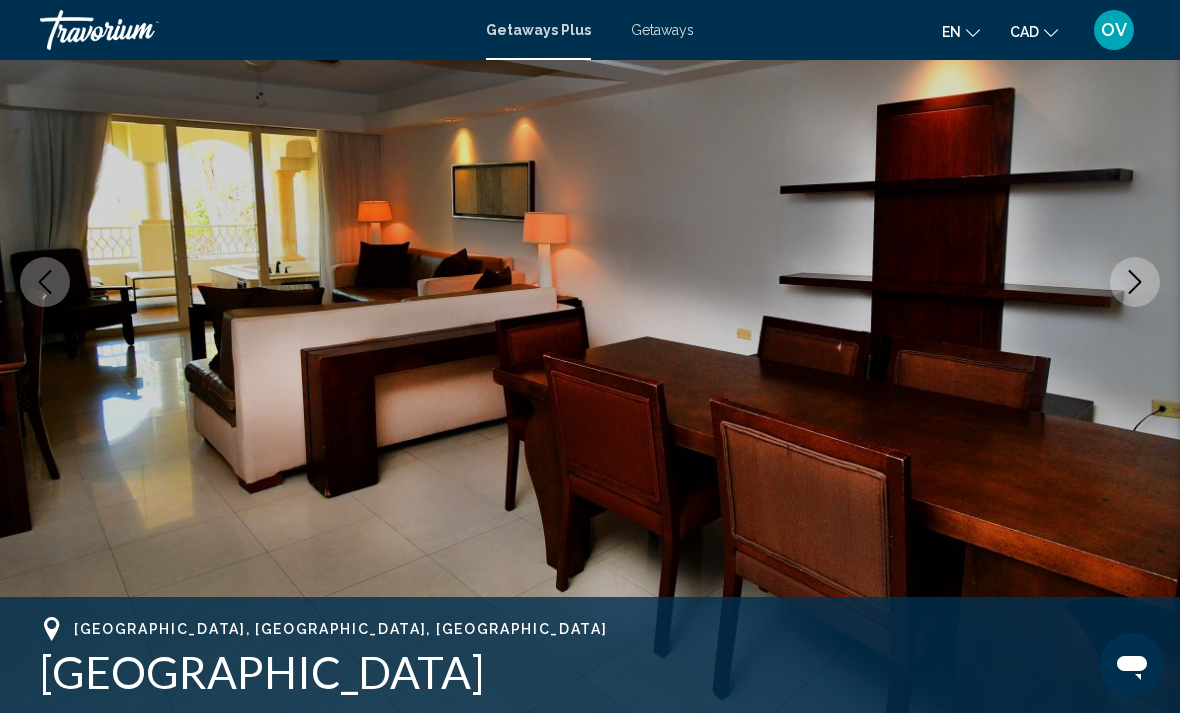 click at bounding box center [1135, 282] 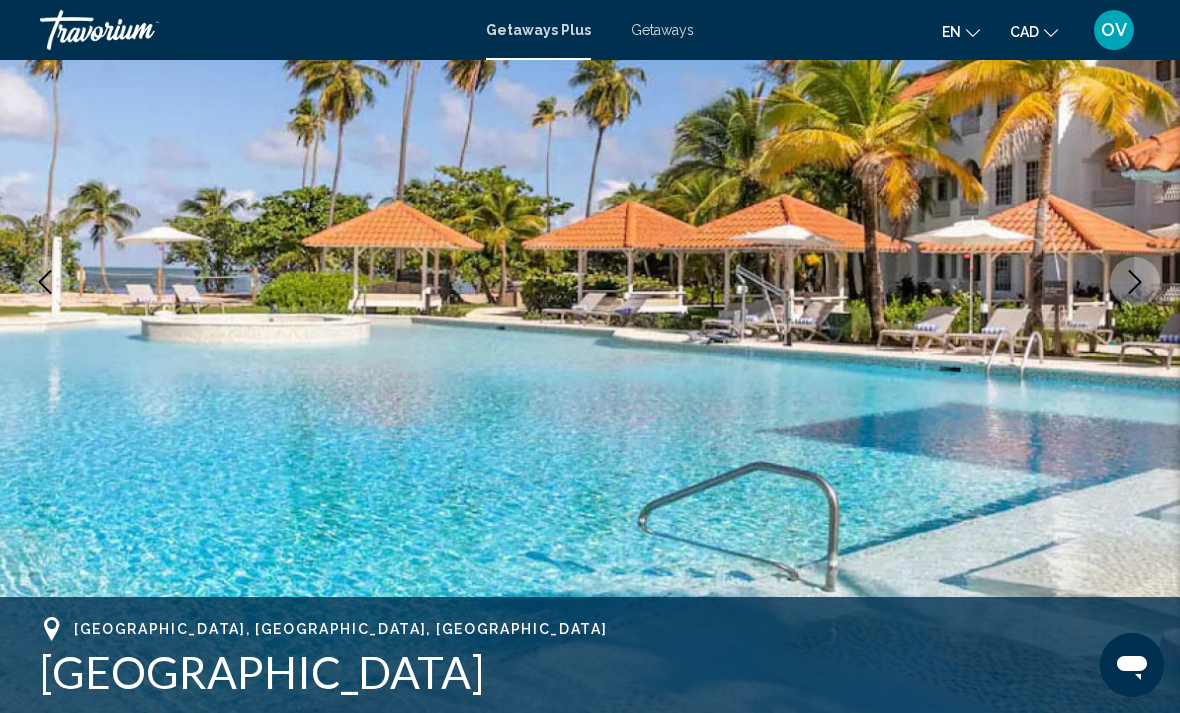click 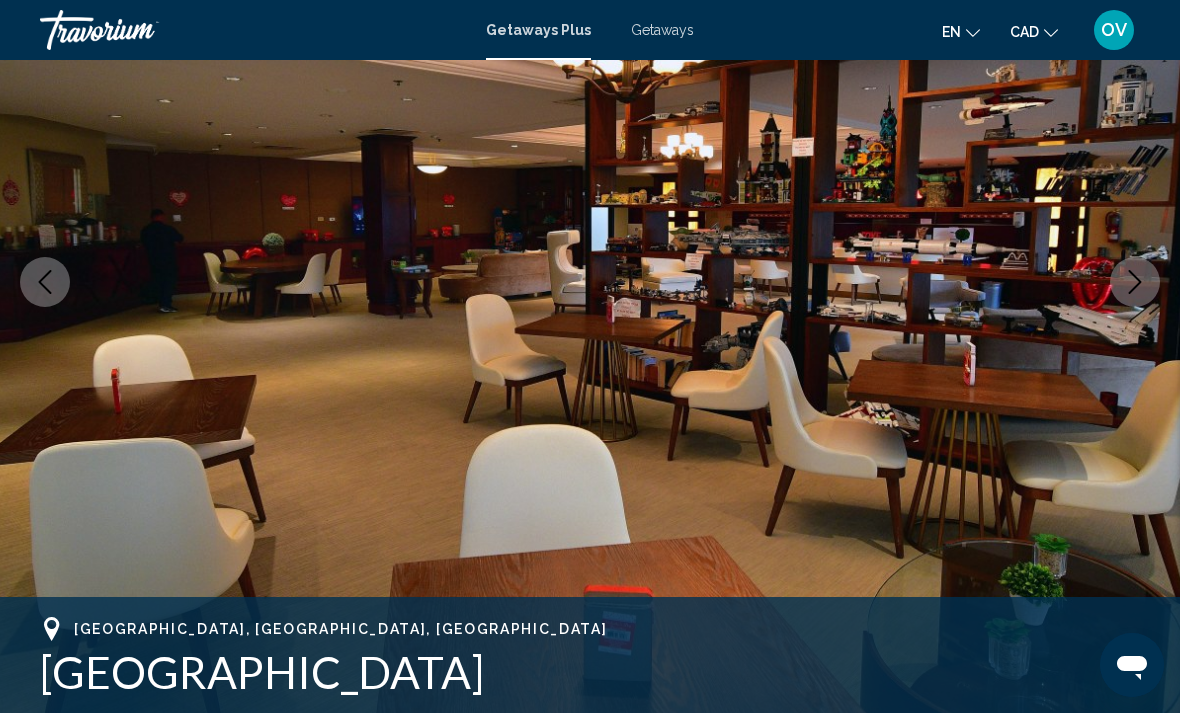 click 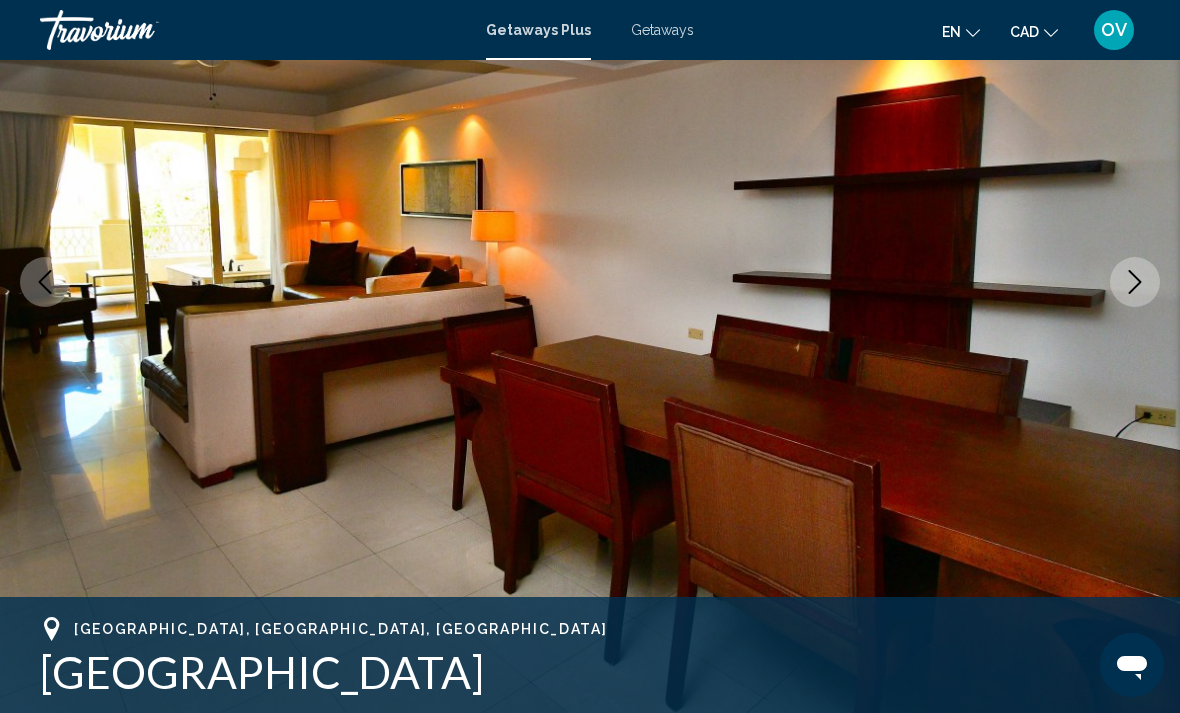 click at bounding box center [590, 282] 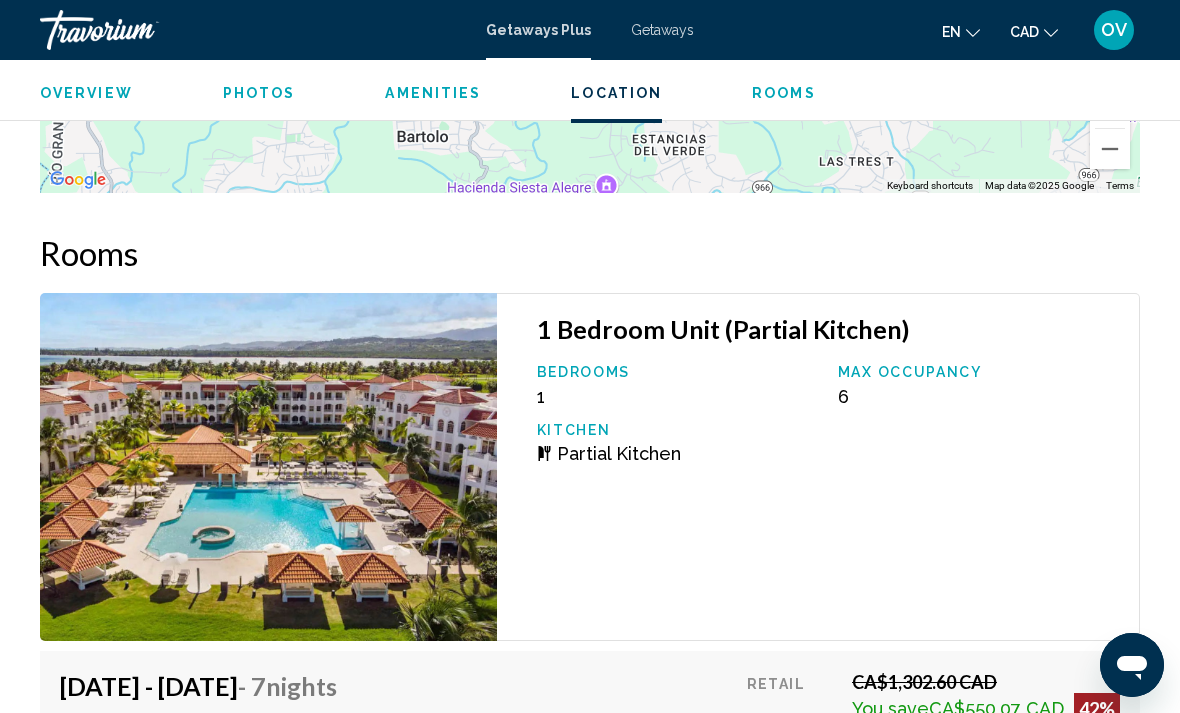 scroll, scrollTop: 3023, scrollLeft: 0, axis: vertical 